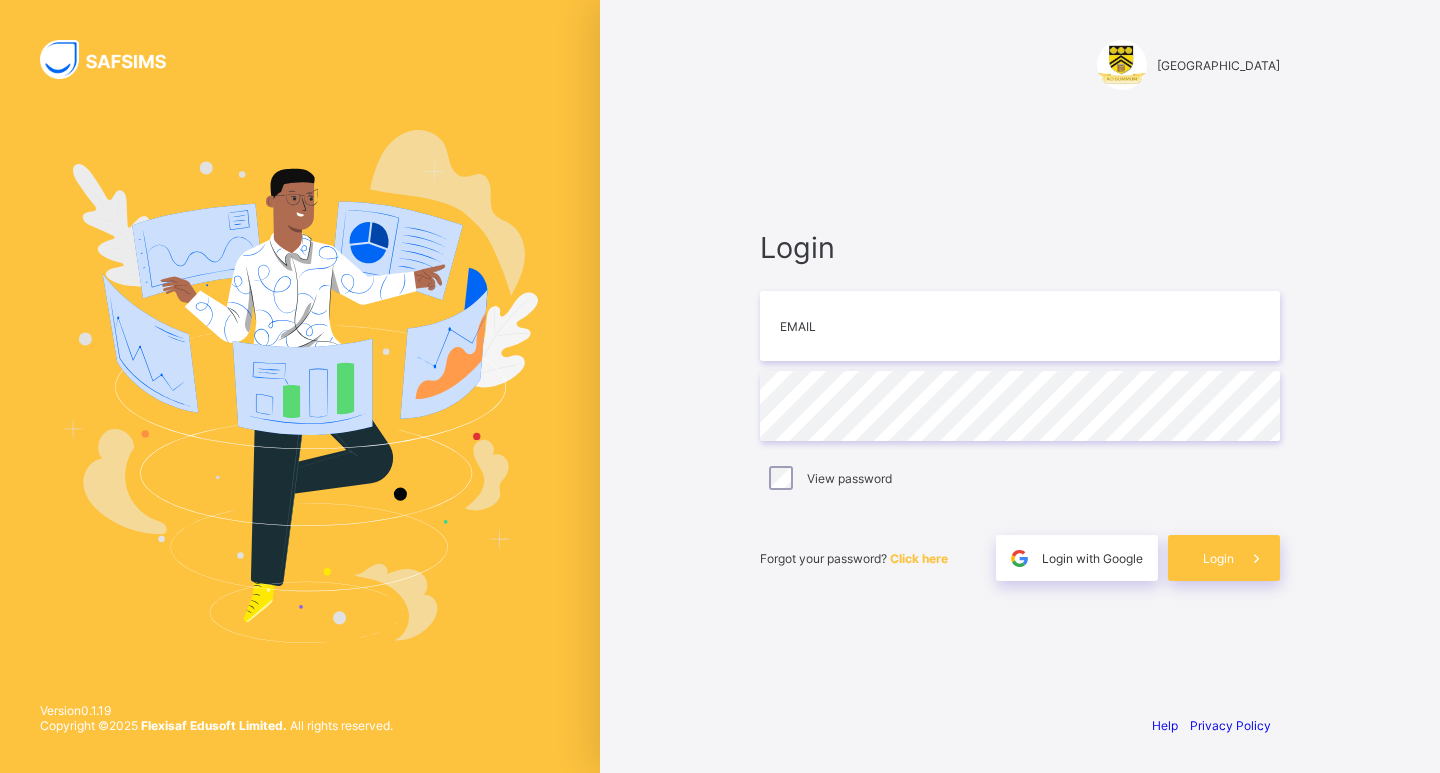 click on "[GEOGRAPHIC_DATA] Login Email Password View password Forgot your password?   Click here Login with Google Login   Help       Privacy Policy" at bounding box center [1020, 386] 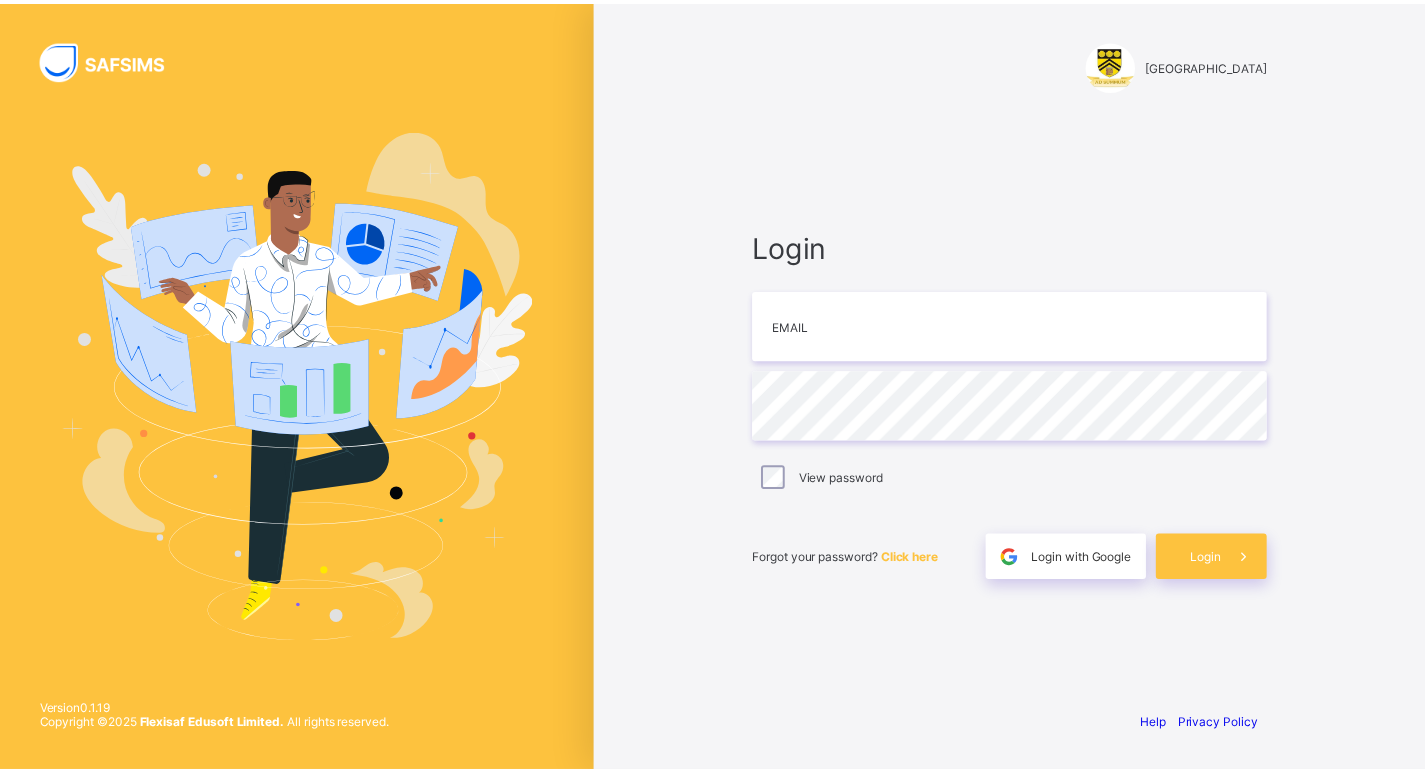 scroll, scrollTop: 0, scrollLeft: 0, axis: both 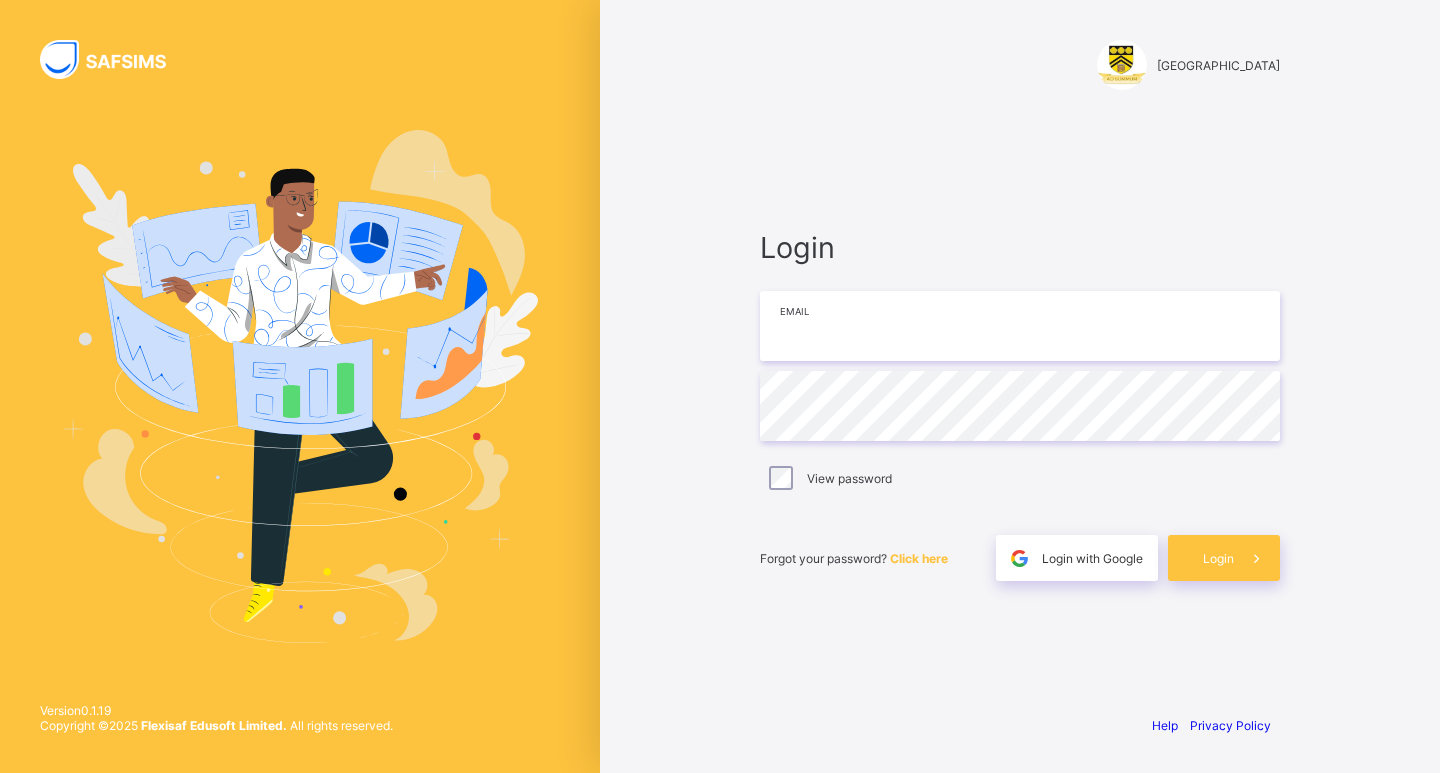 click at bounding box center [1020, 326] 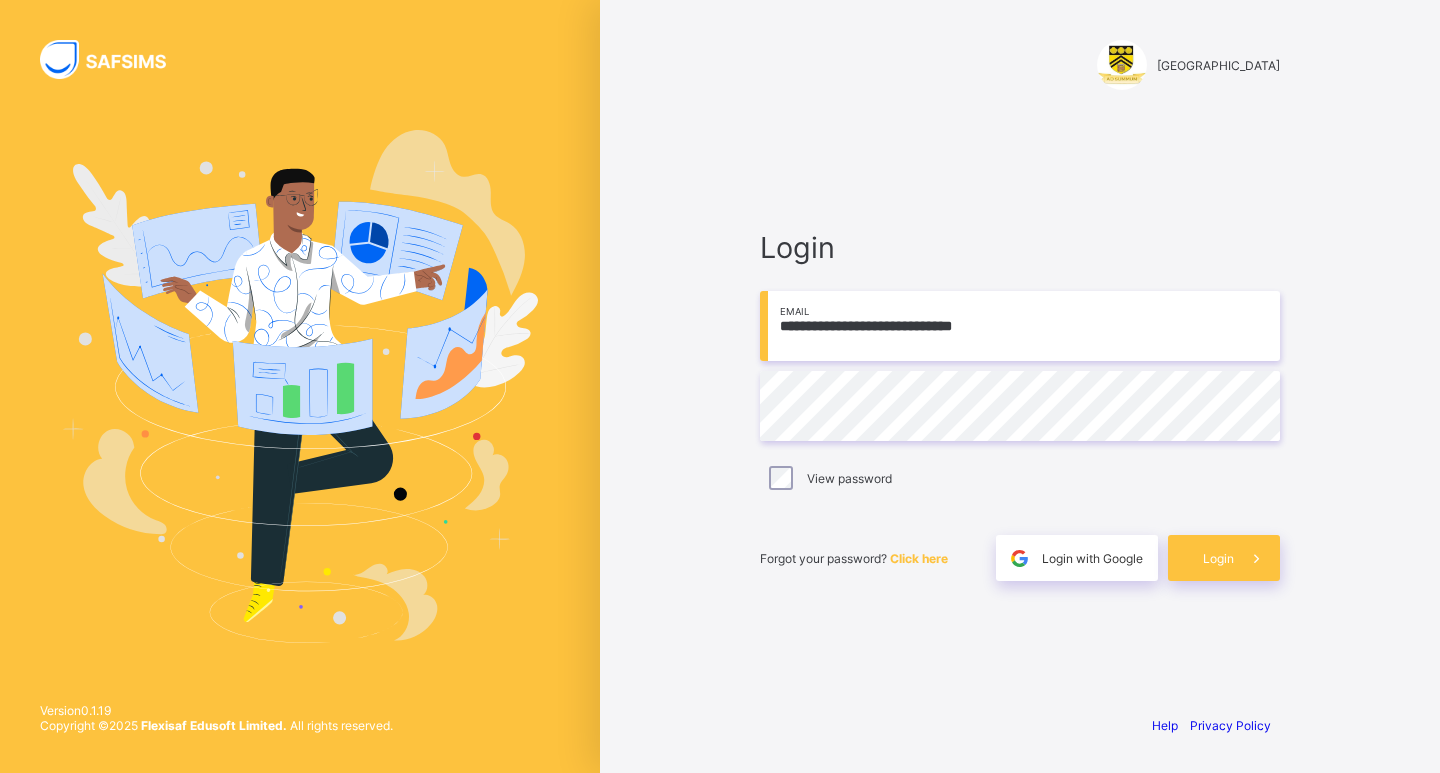 type on "**********" 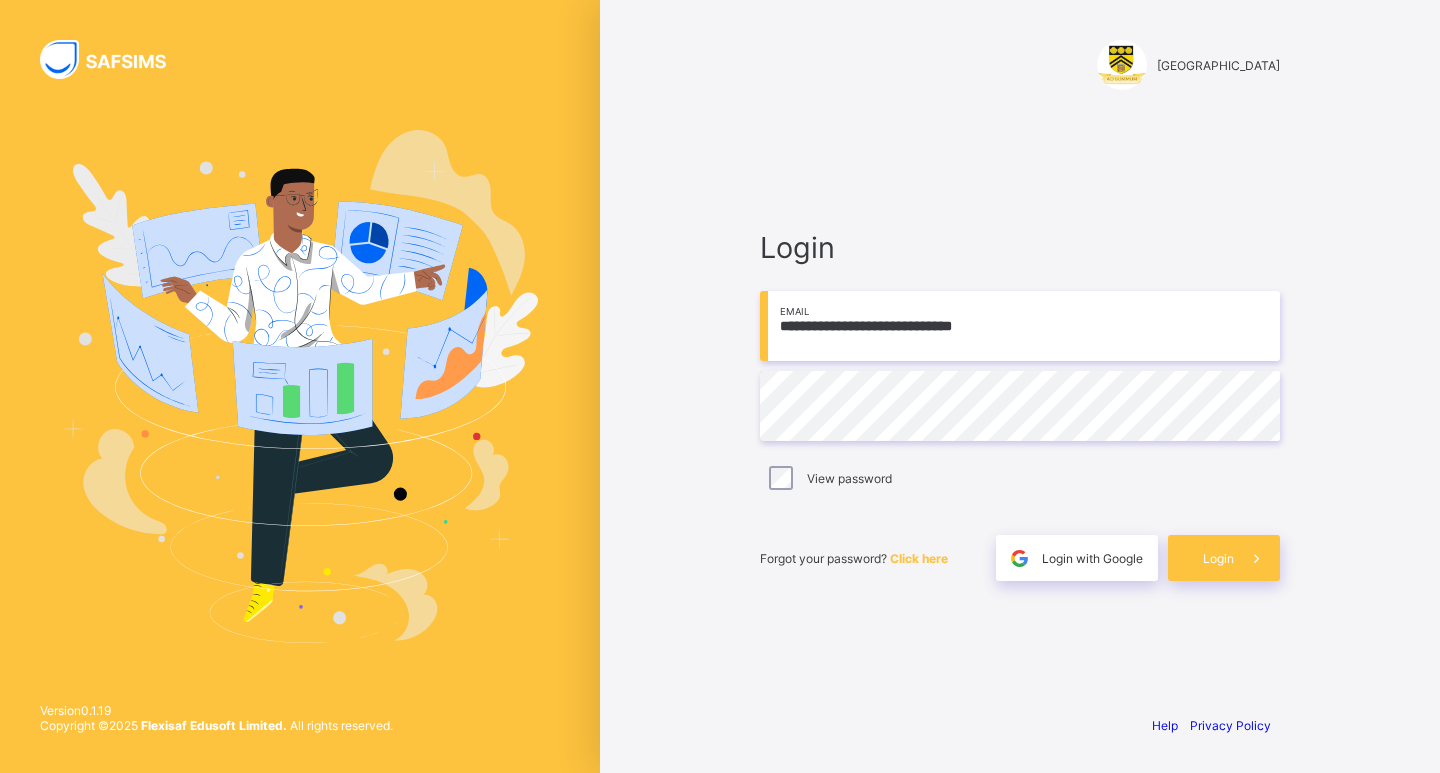 click on "**********" at bounding box center [1020, 405] 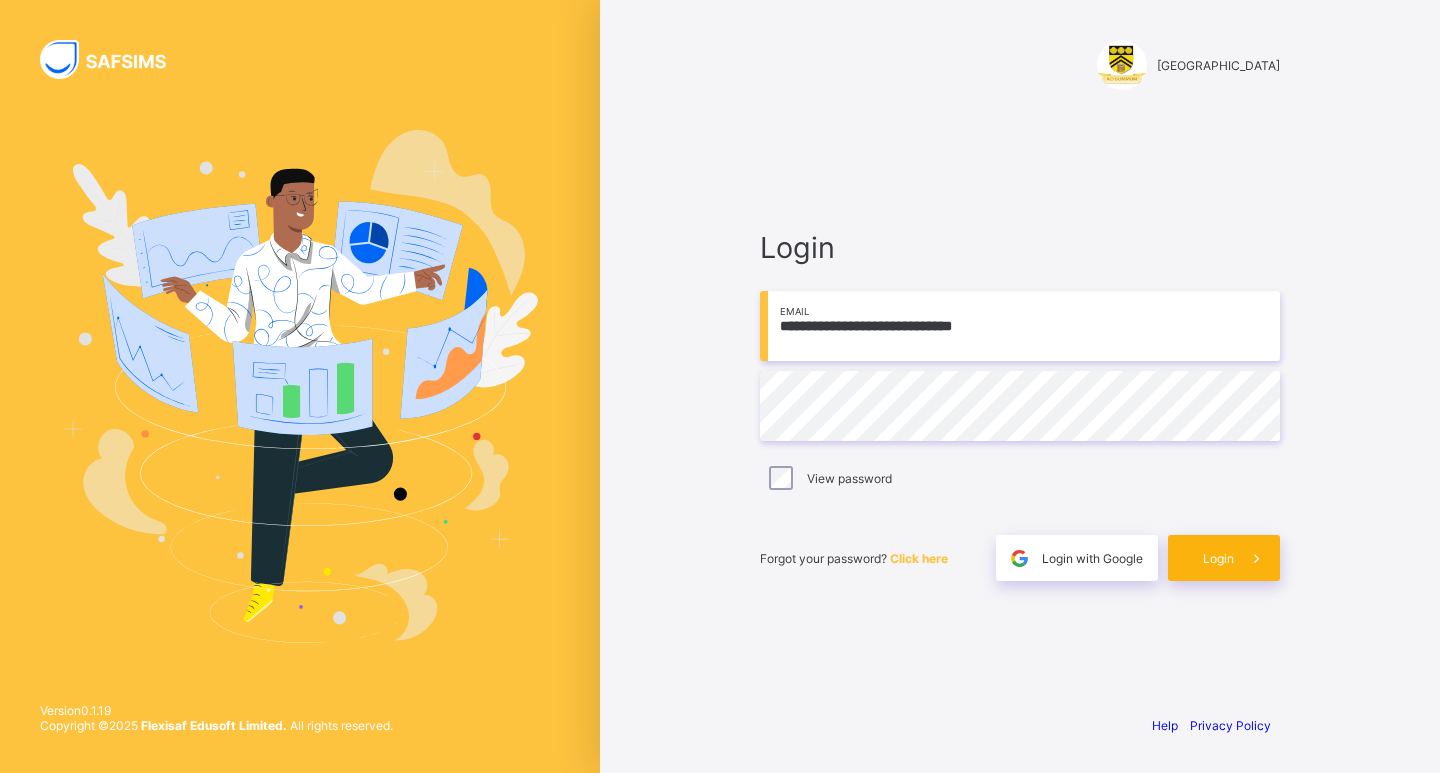 click at bounding box center (1257, 558) 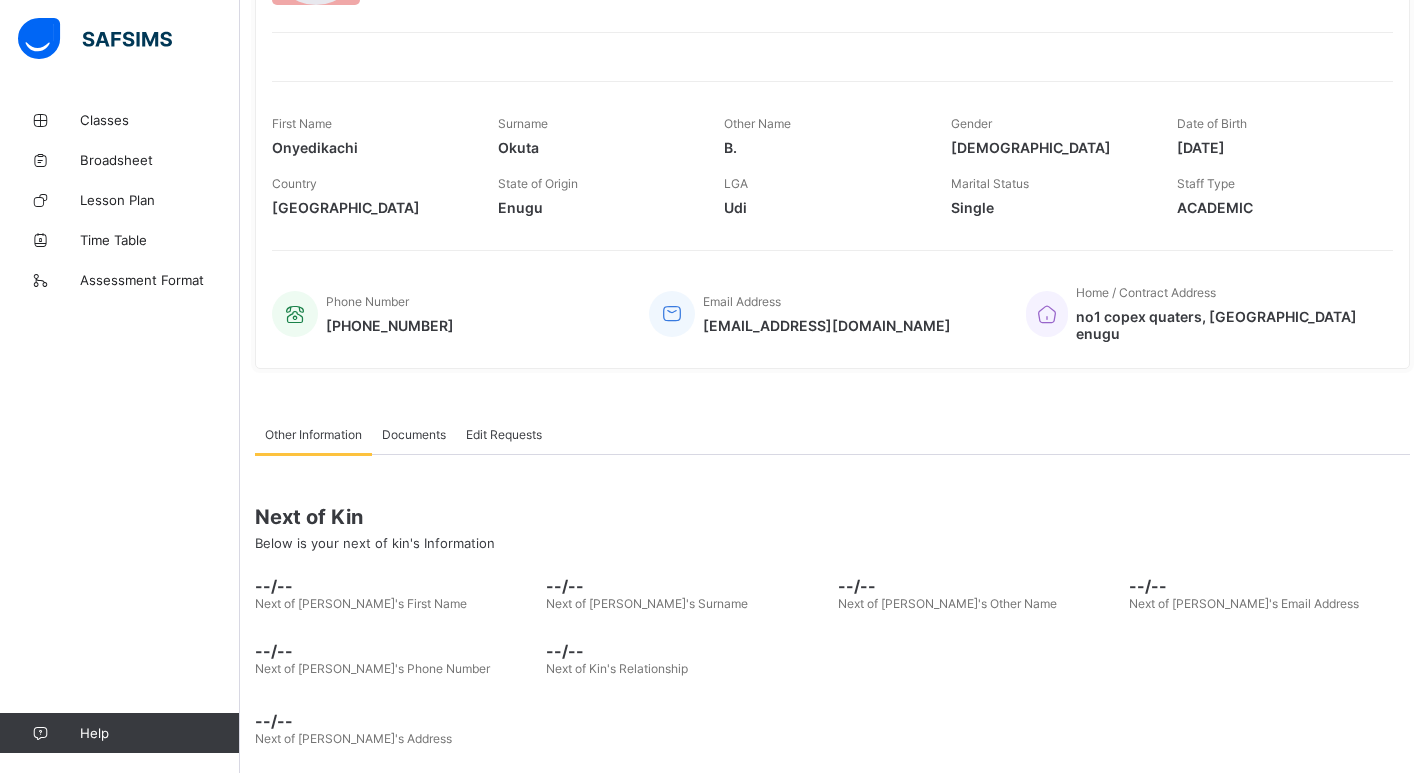 scroll, scrollTop: 227, scrollLeft: 0, axis: vertical 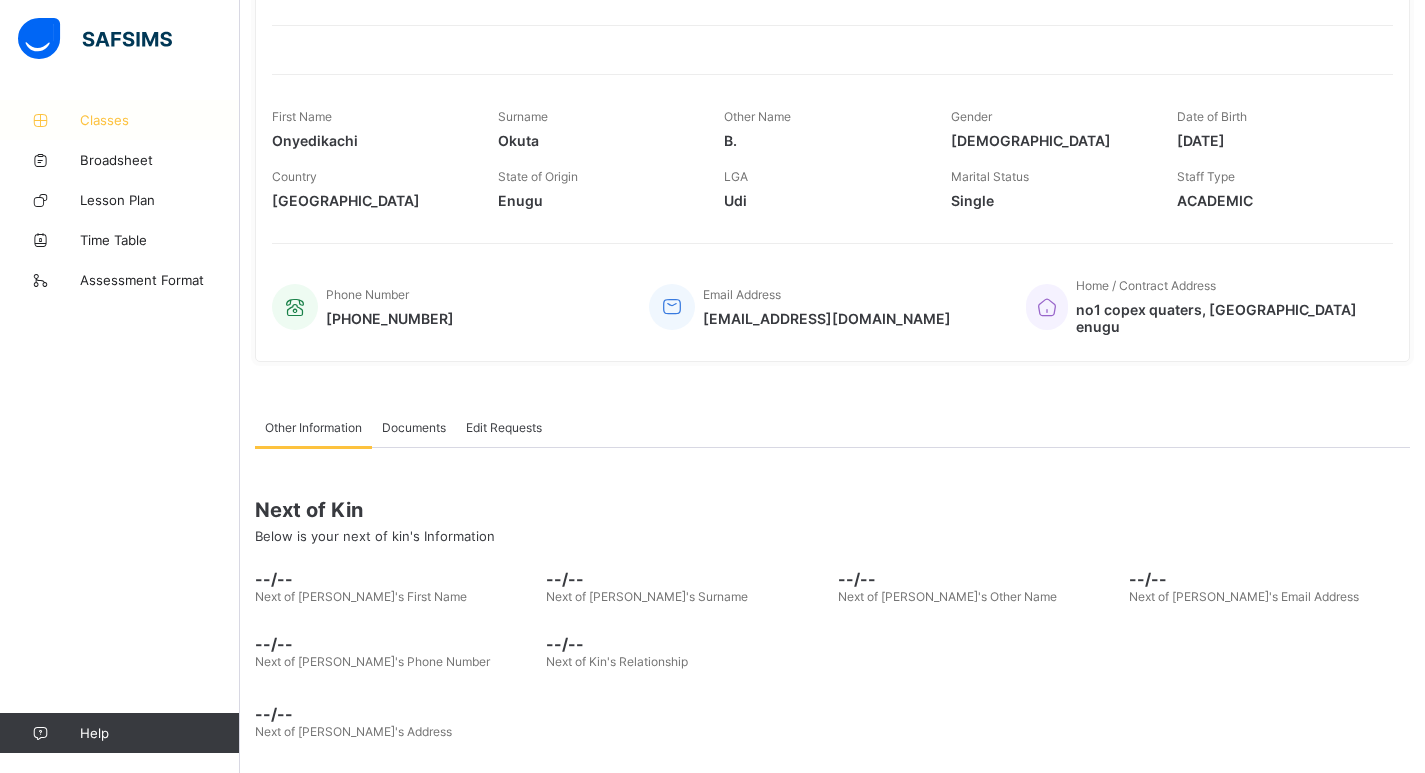 click on "Classes" at bounding box center [160, 120] 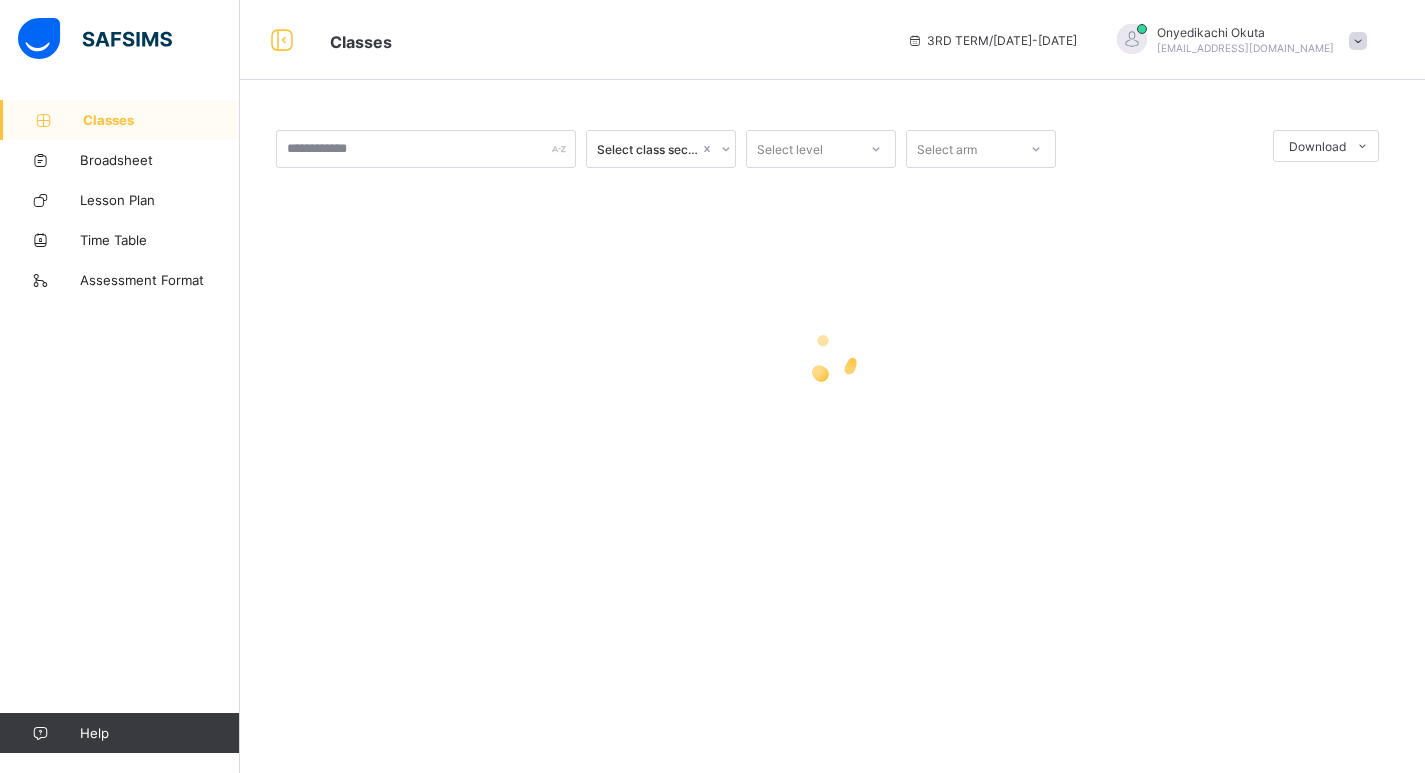 scroll, scrollTop: 0, scrollLeft: 0, axis: both 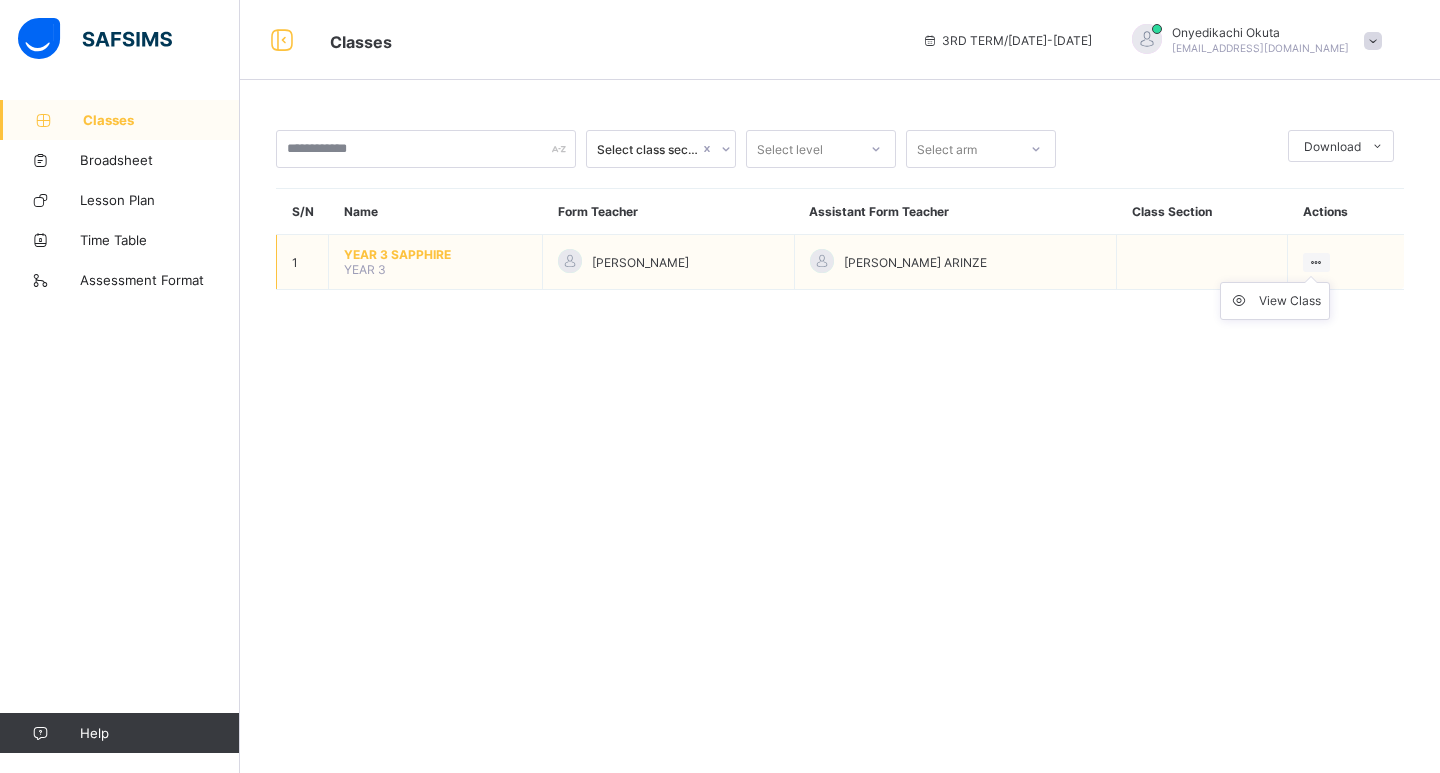 click on "View Class" at bounding box center [1275, 301] 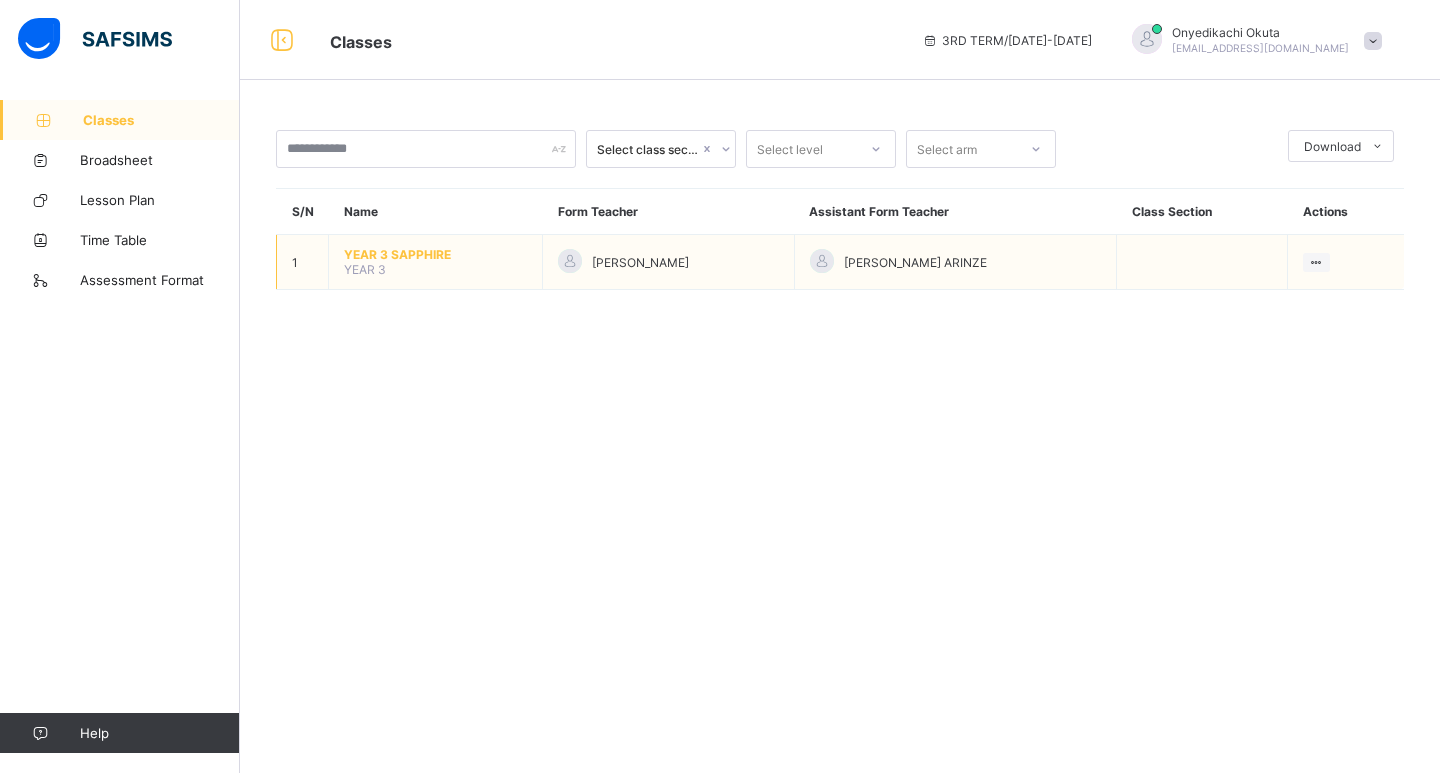 click on "[PERSON_NAME]" at bounding box center (668, 262) 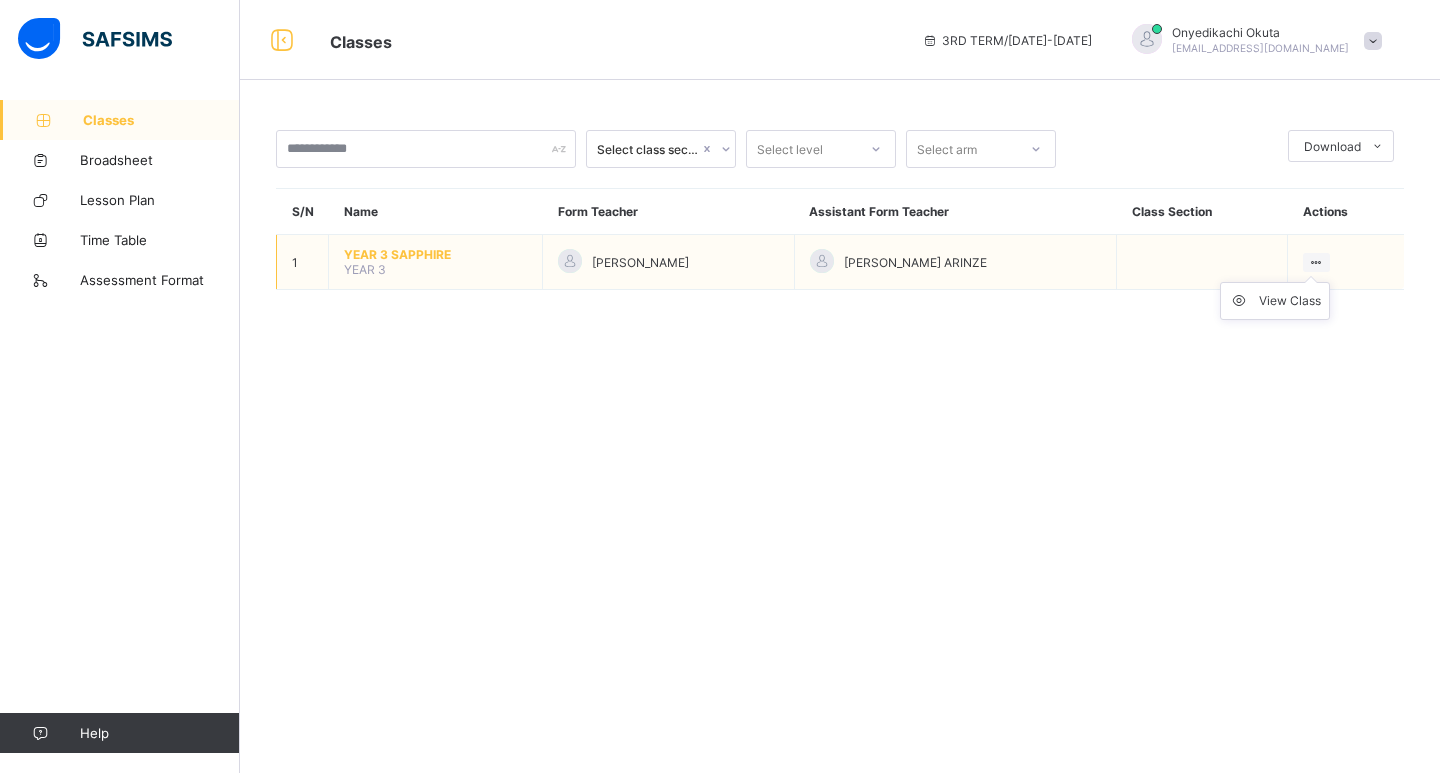 click at bounding box center [1316, 262] 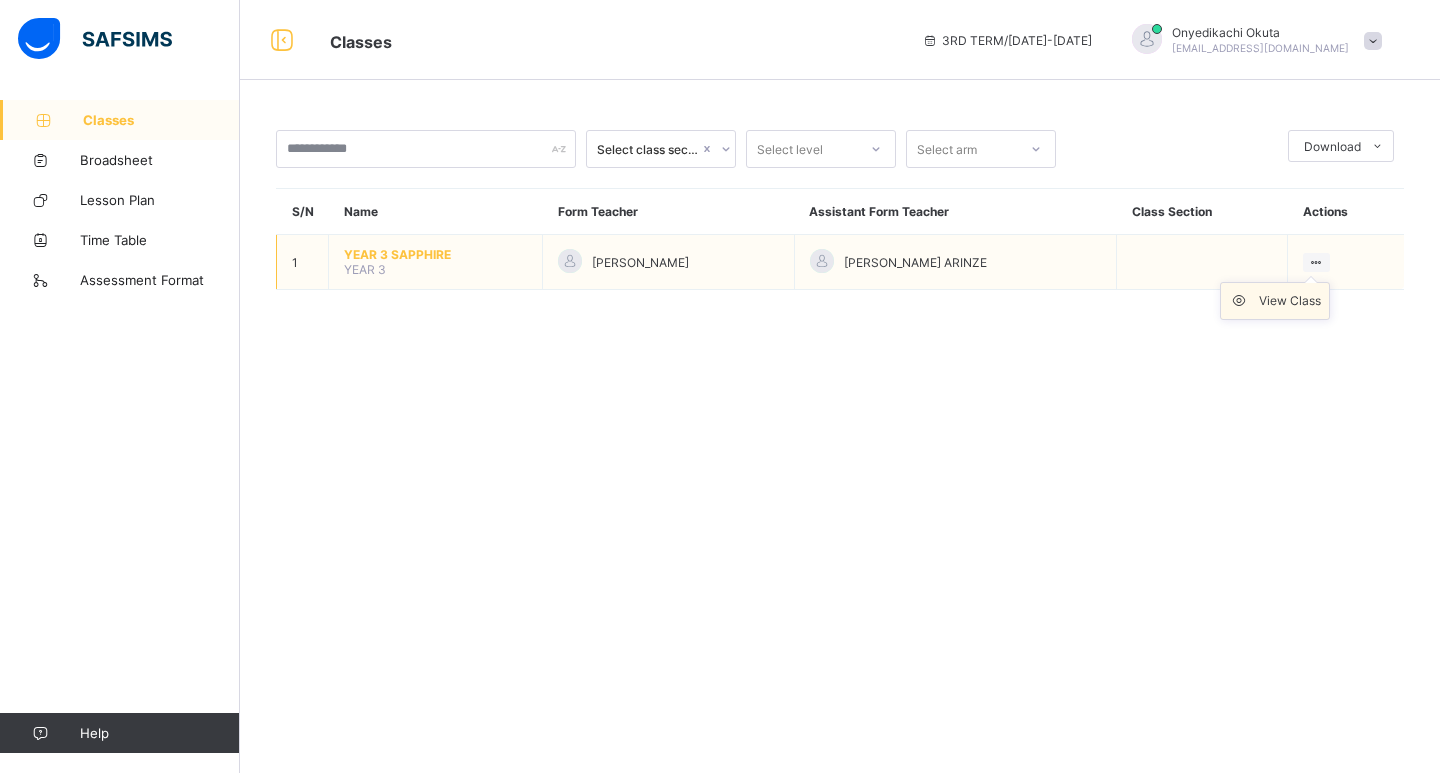click on "View Class" at bounding box center (1290, 301) 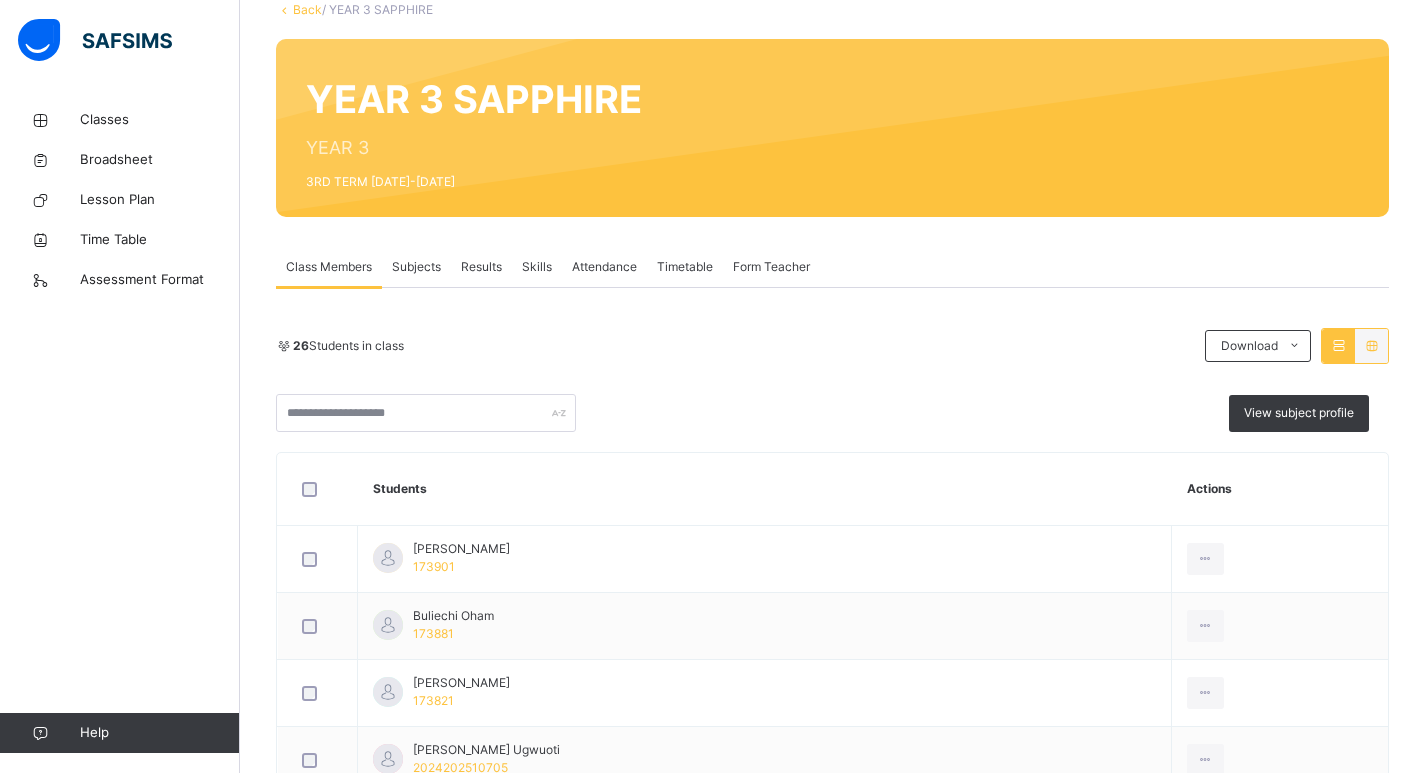 scroll, scrollTop: 300, scrollLeft: 0, axis: vertical 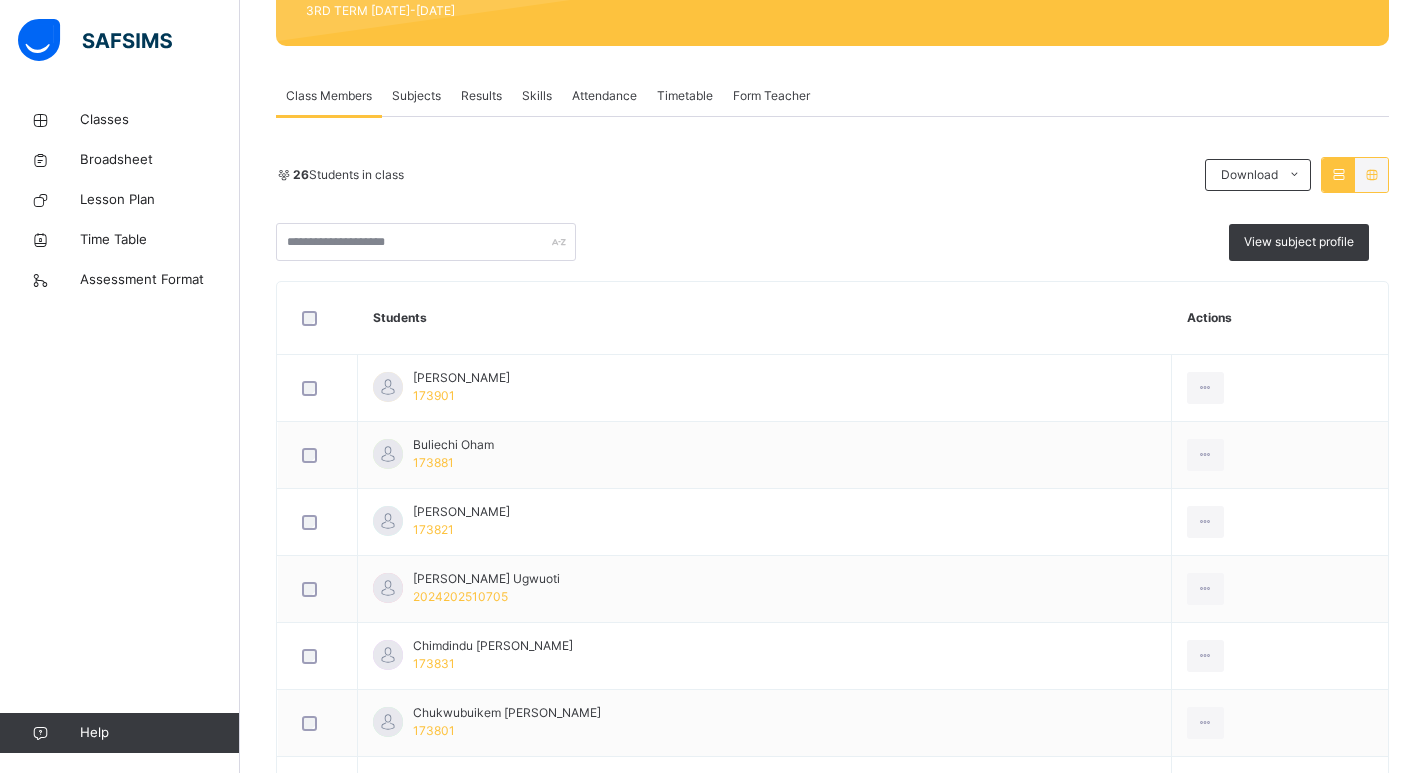 click on "Subjects" at bounding box center [416, 96] 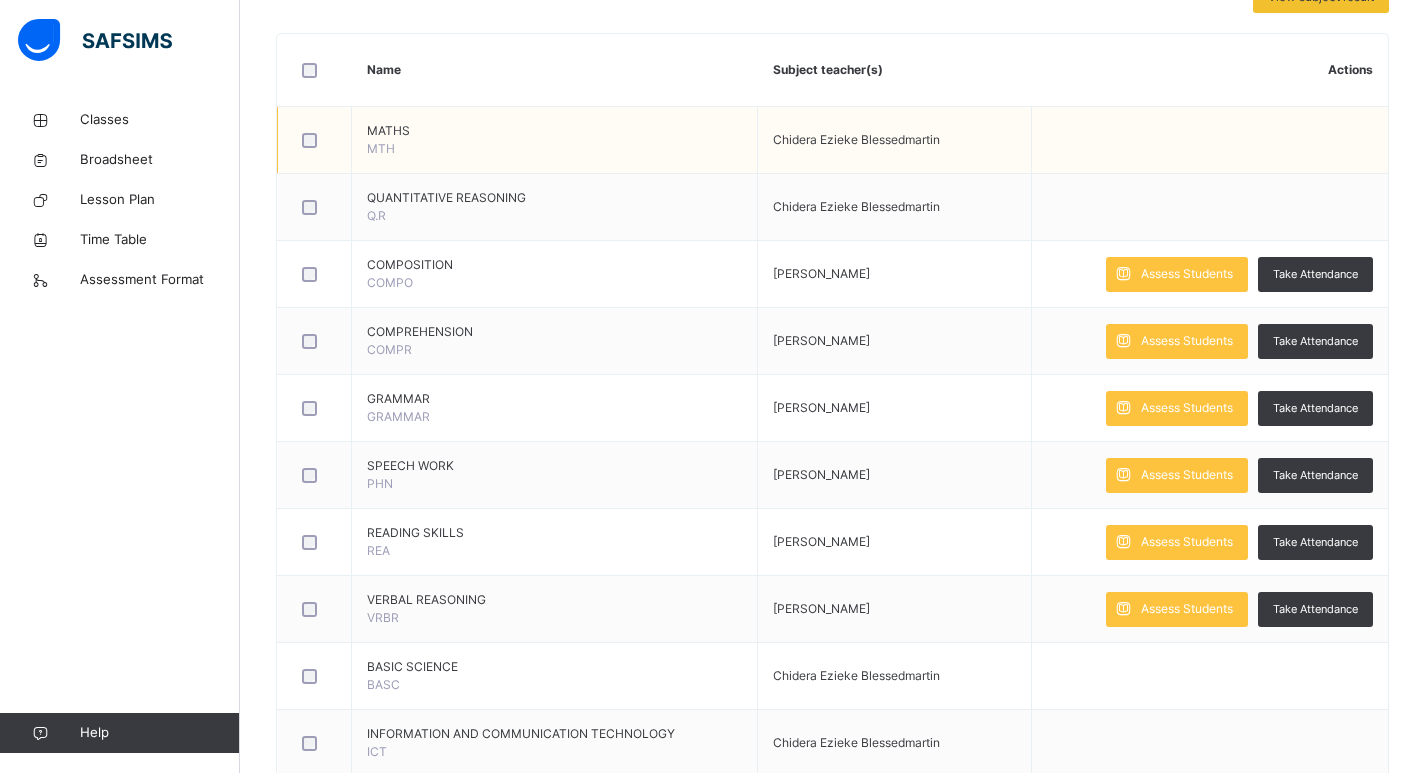 scroll, scrollTop: 500, scrollLeft: 0, axis: vertical 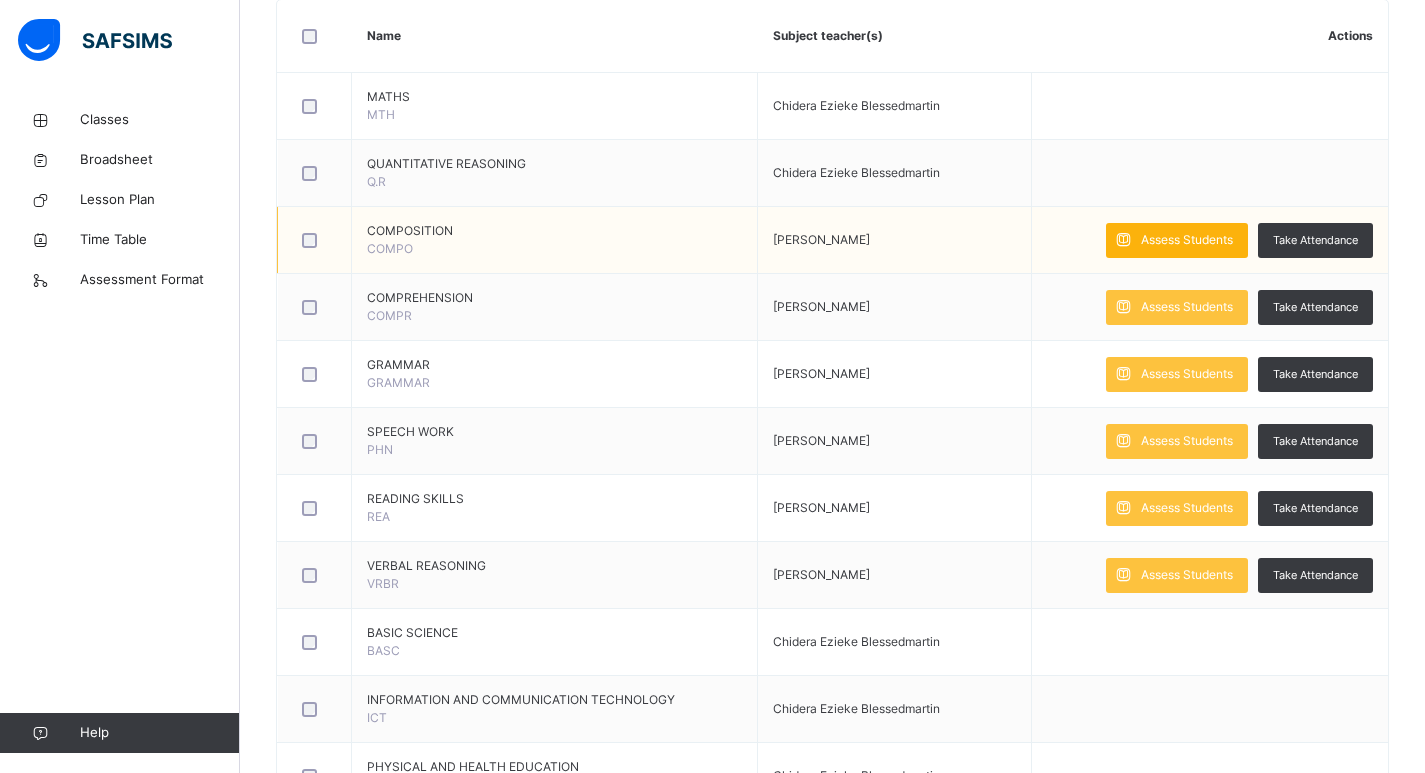 click at bounding box center [1123, 240] 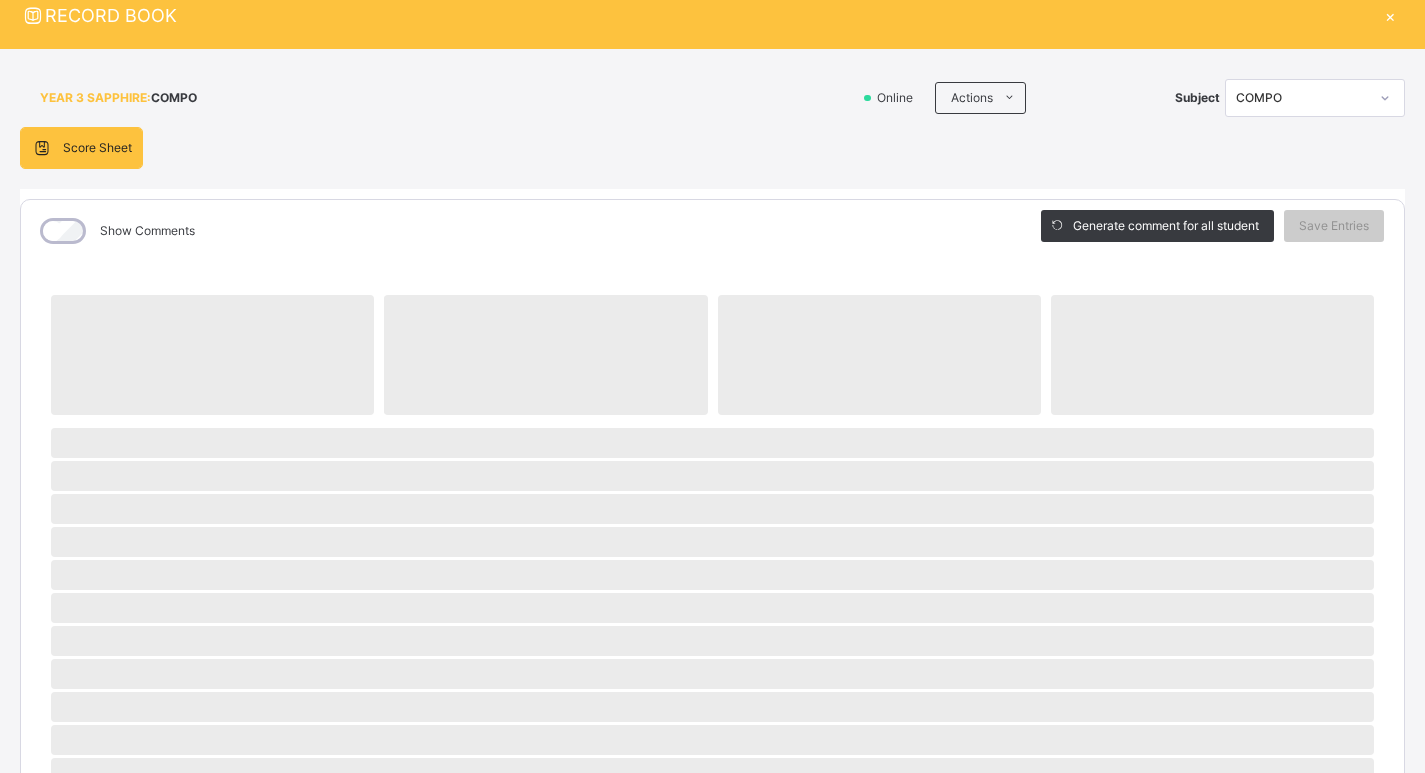 scroll, scrollTop: 200, scrollLeft: 0, axis: vertical 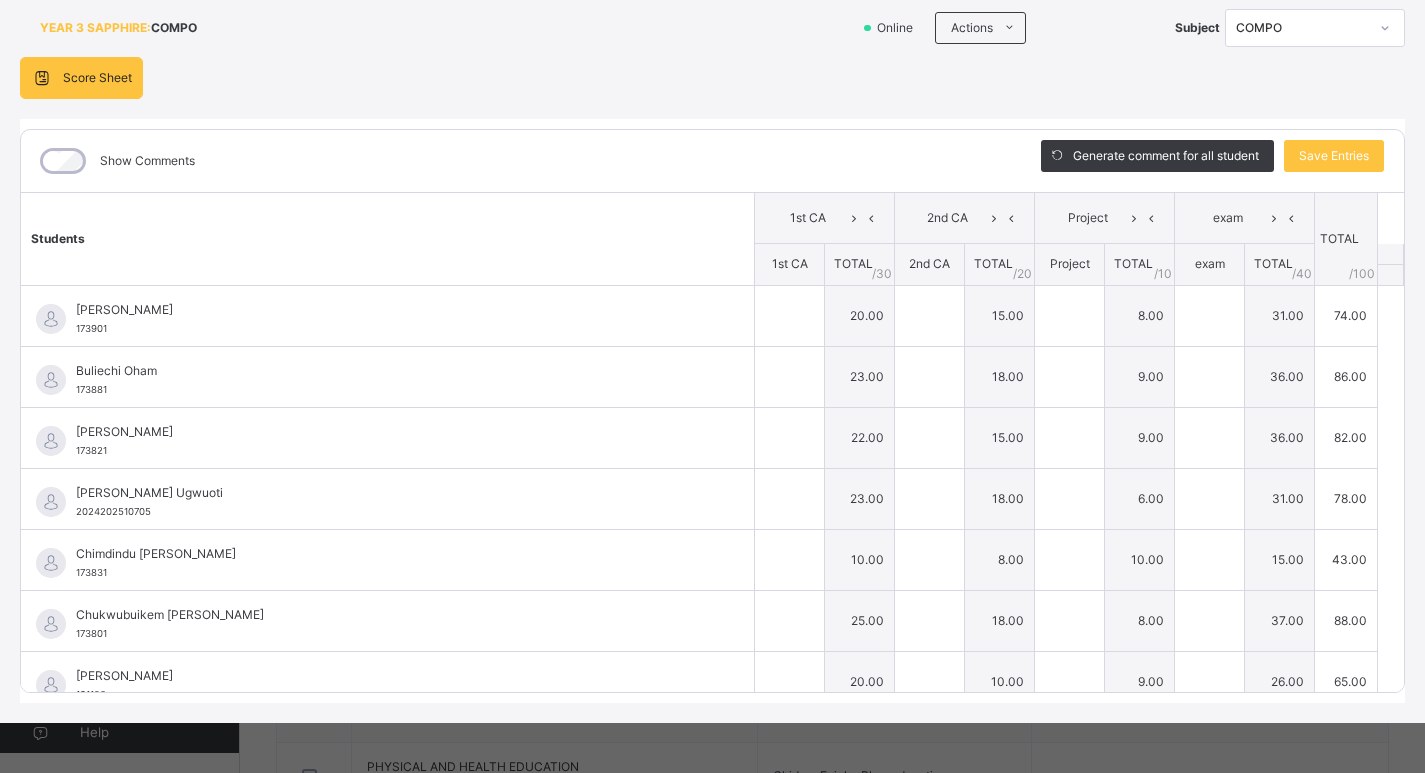 type on "**" 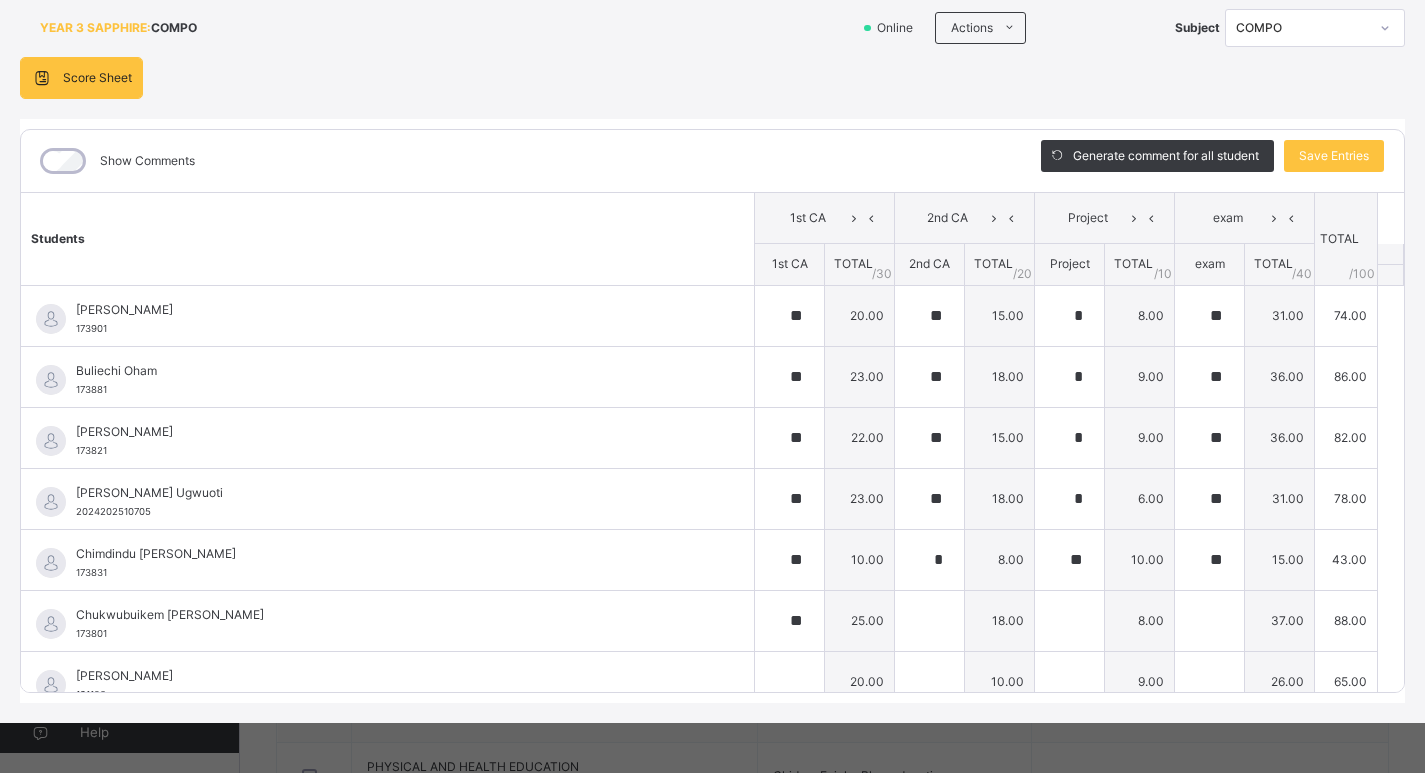 type on "**" 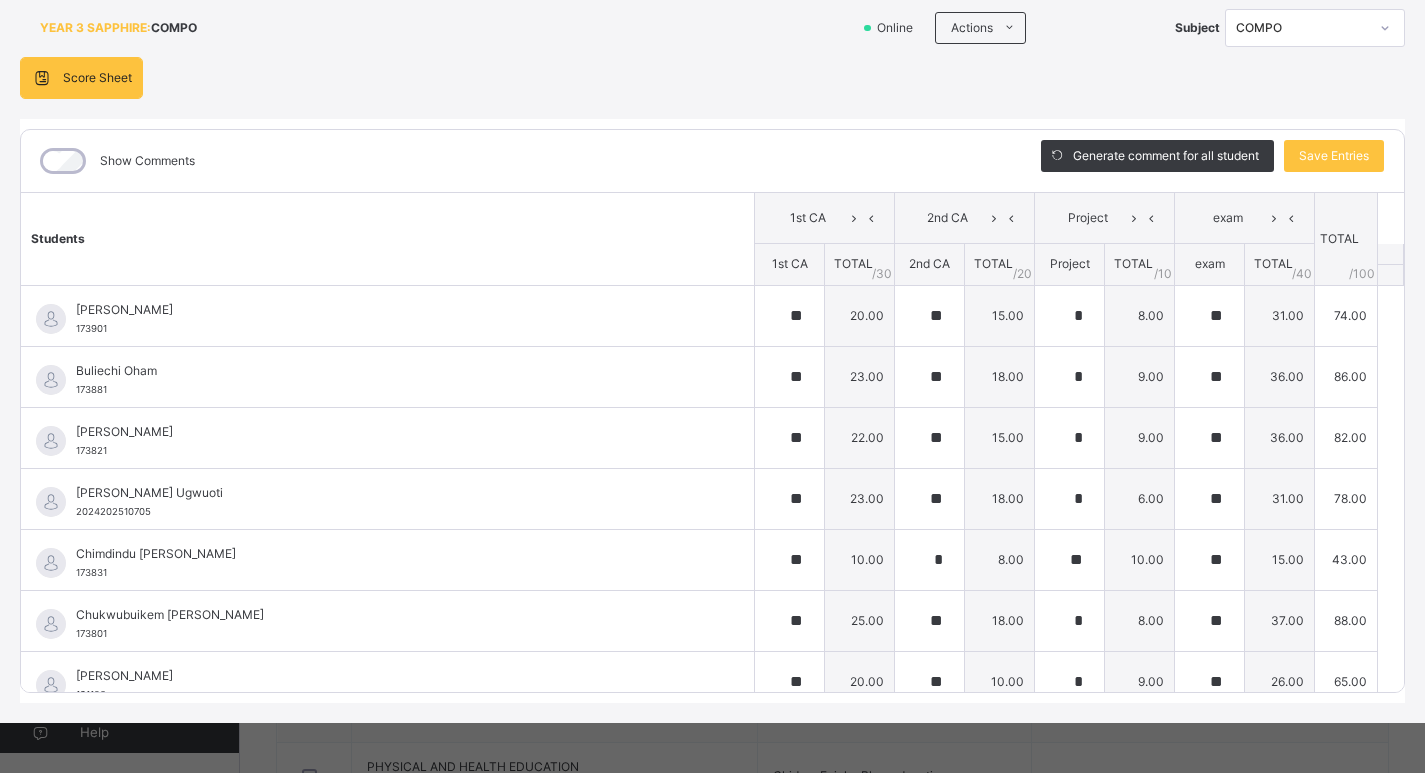 type on "**" 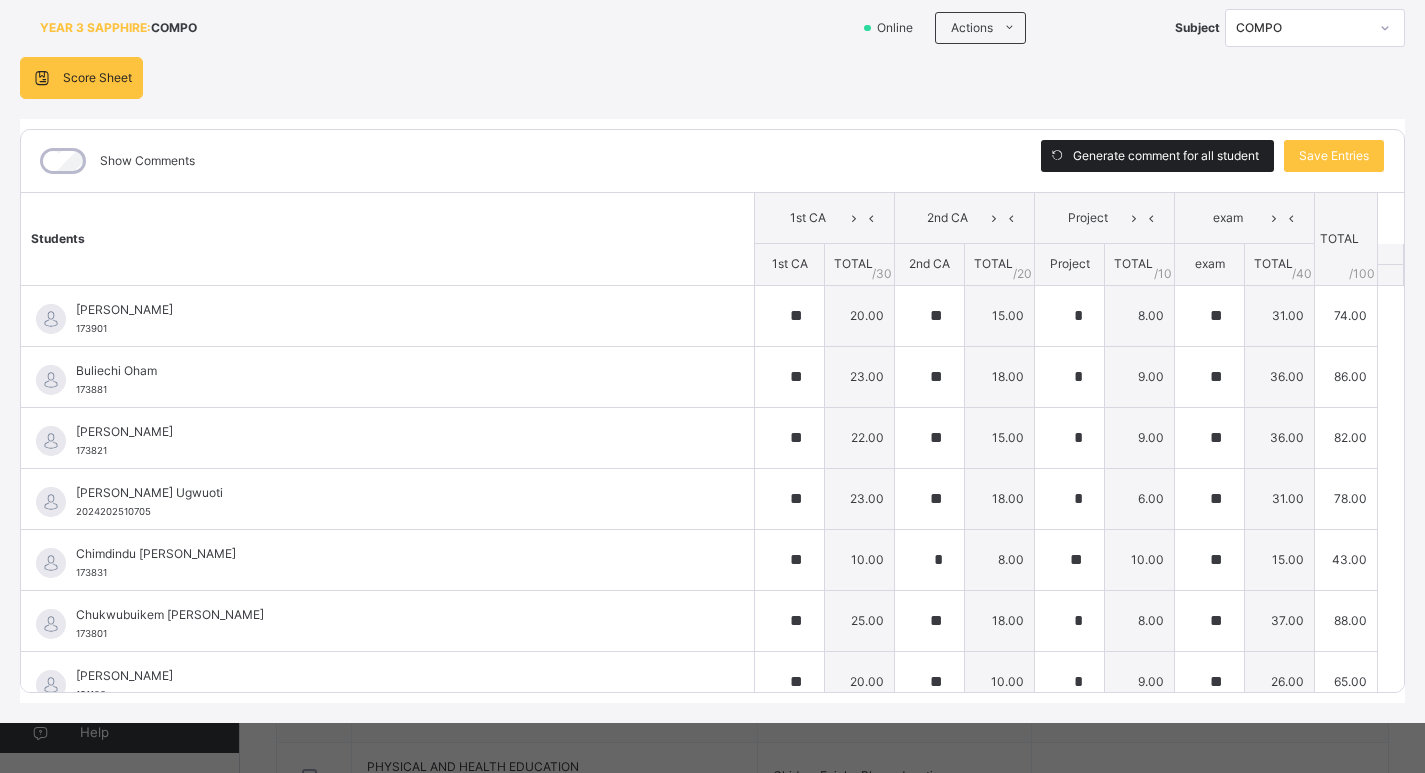 scroll, scrollTop: 0, scrollLeft: 0, axis: both 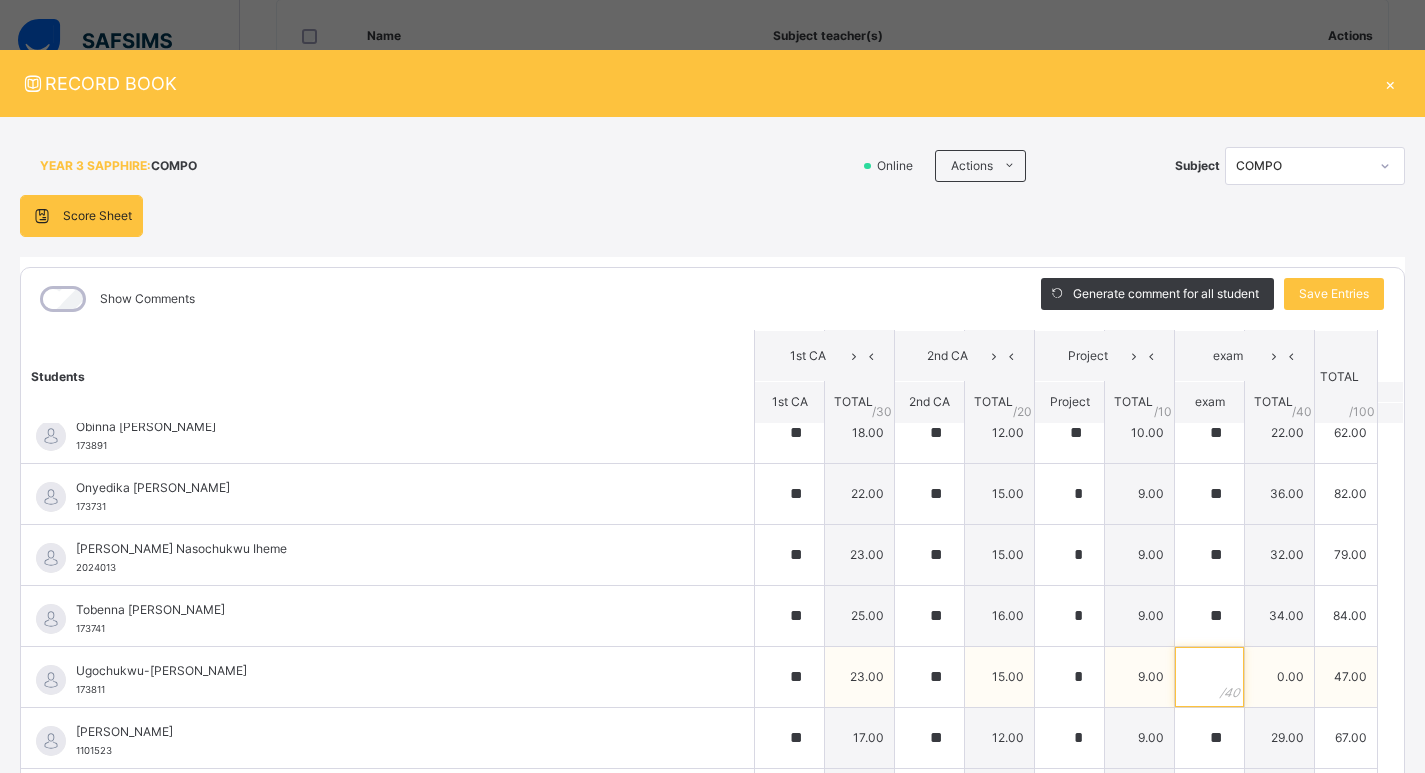 click at bounding box center (1209, 677) 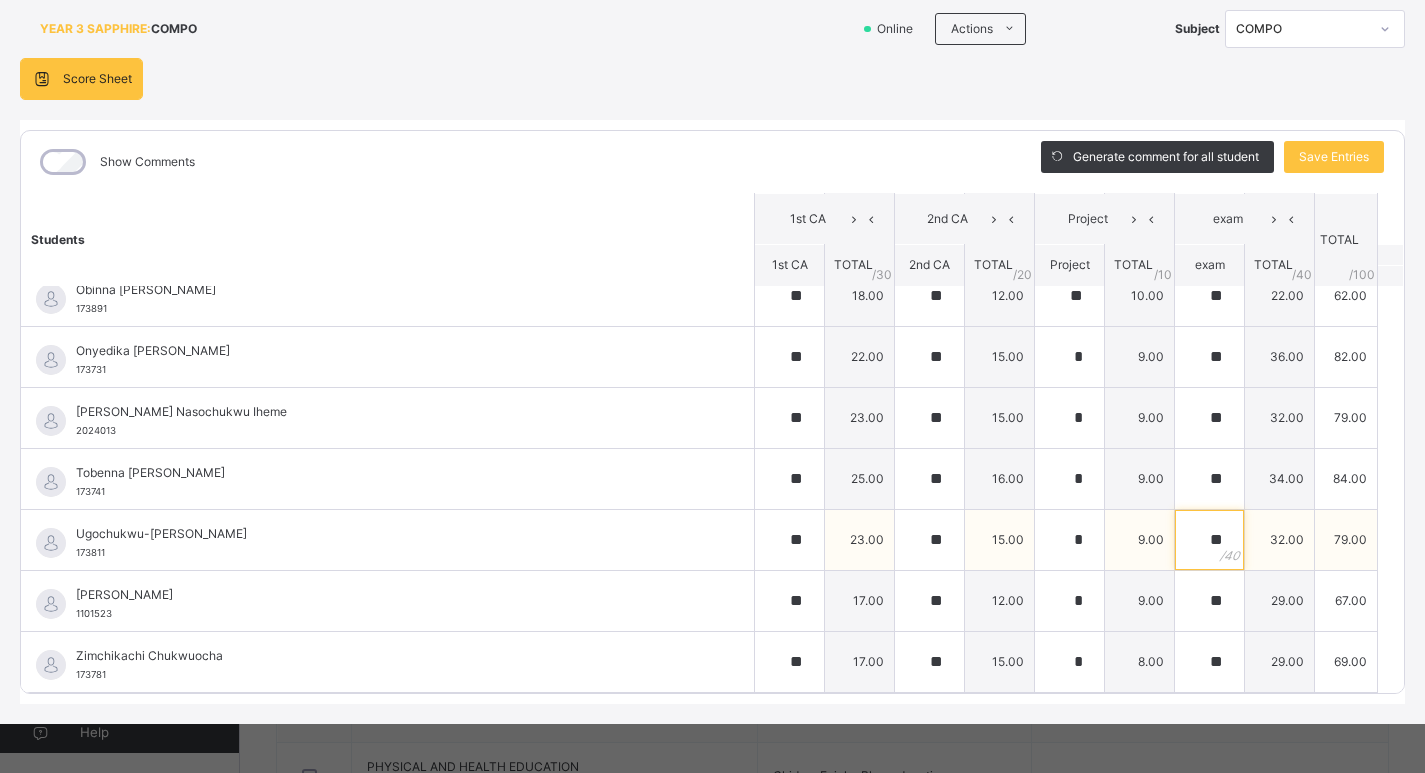 scroll, scrollTop: 138, scrollLeft: 0, axis: vertical 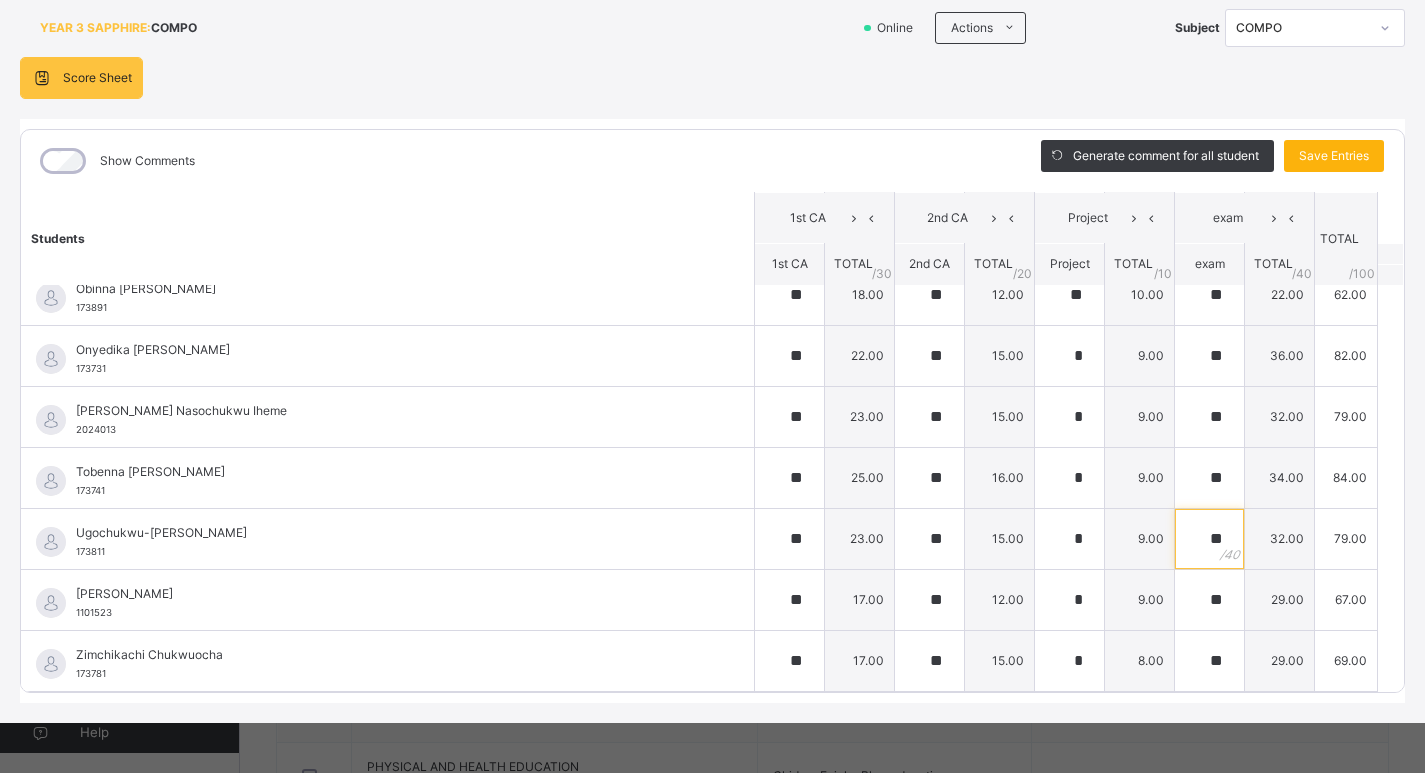 type on "**" 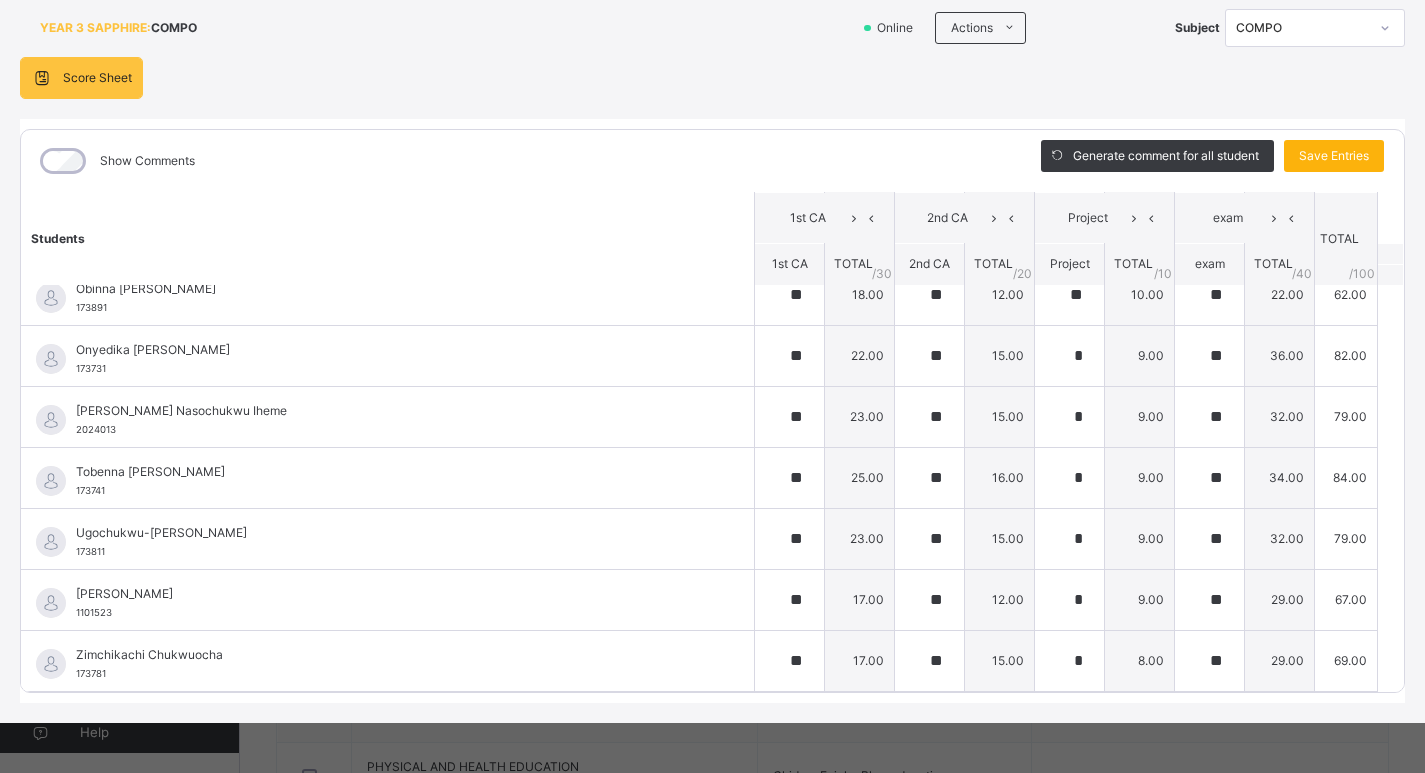 click on "Save Entries" at bounding box center (1334, 156) 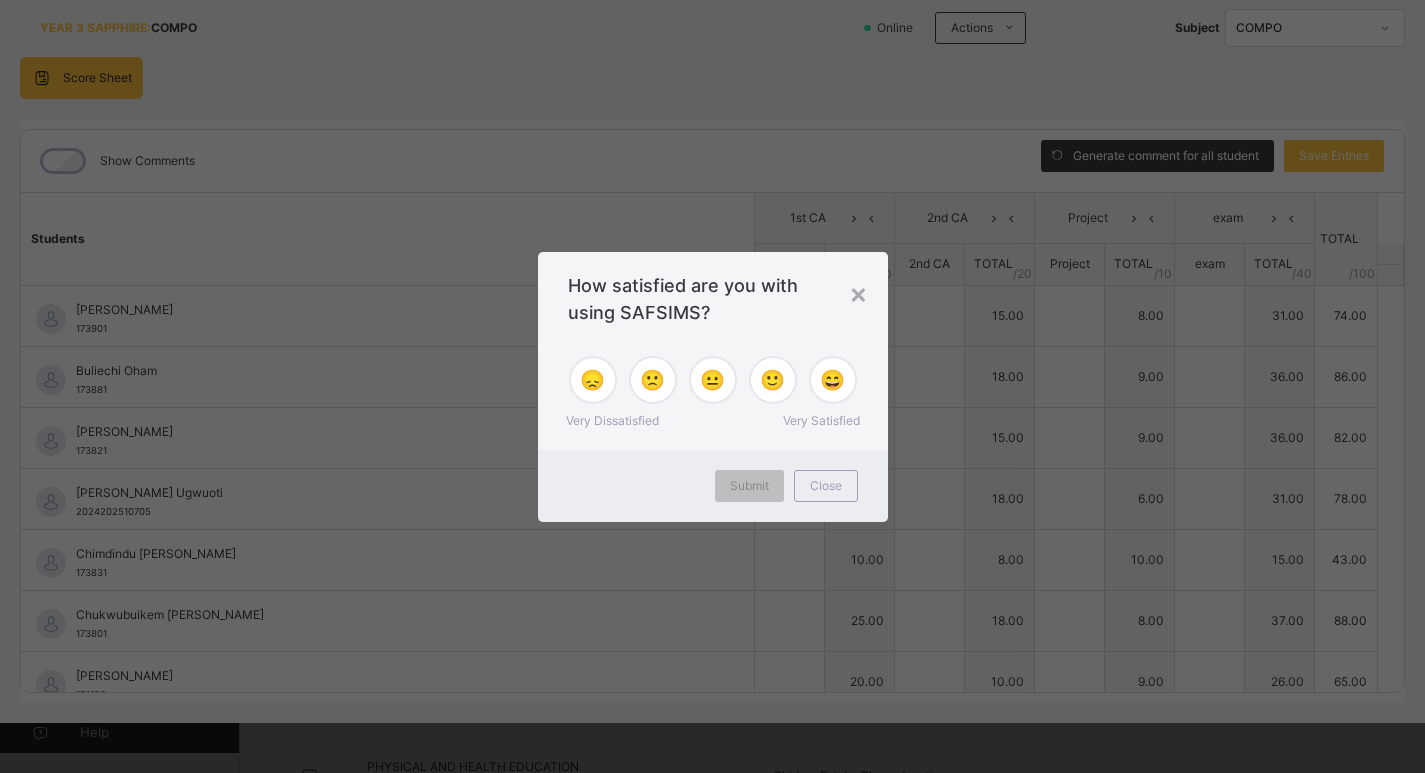 type on "**" 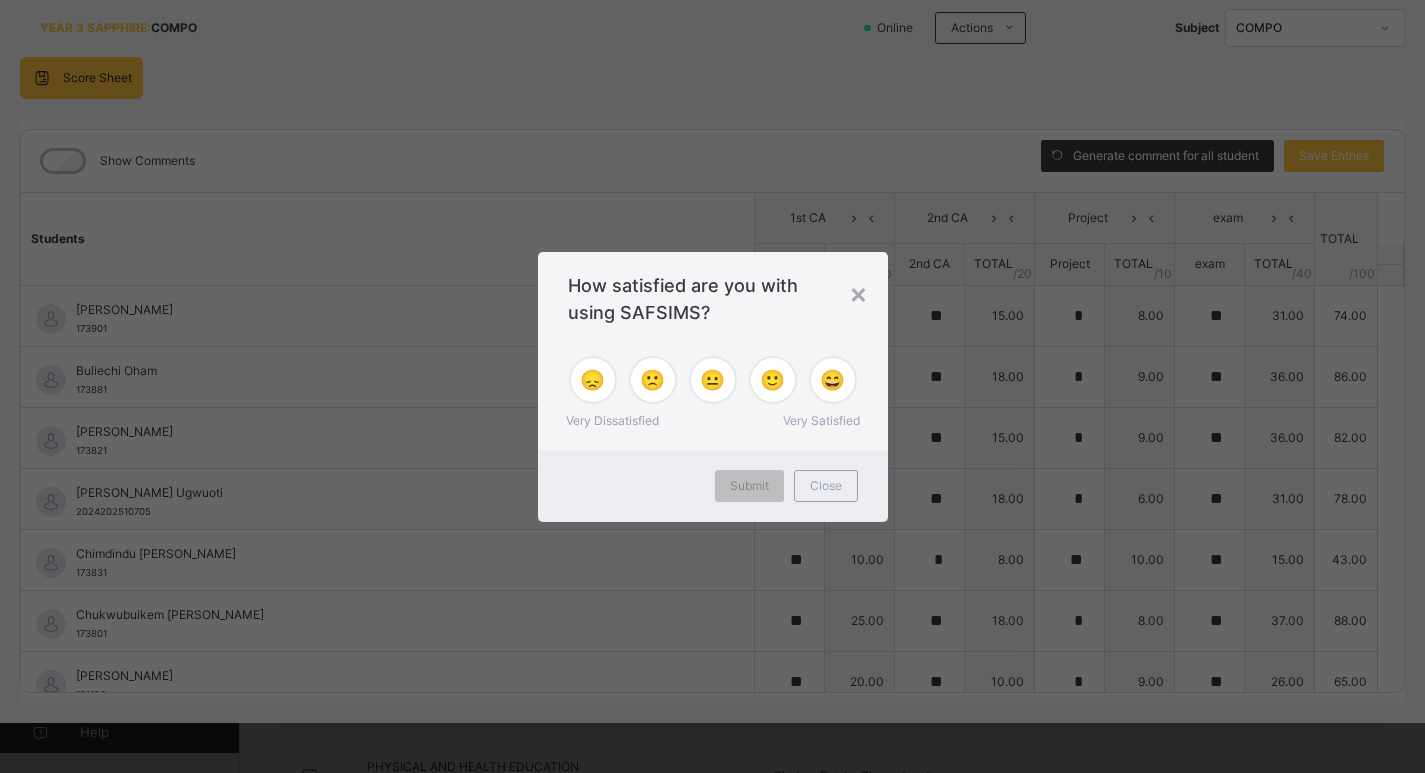 type on "**" 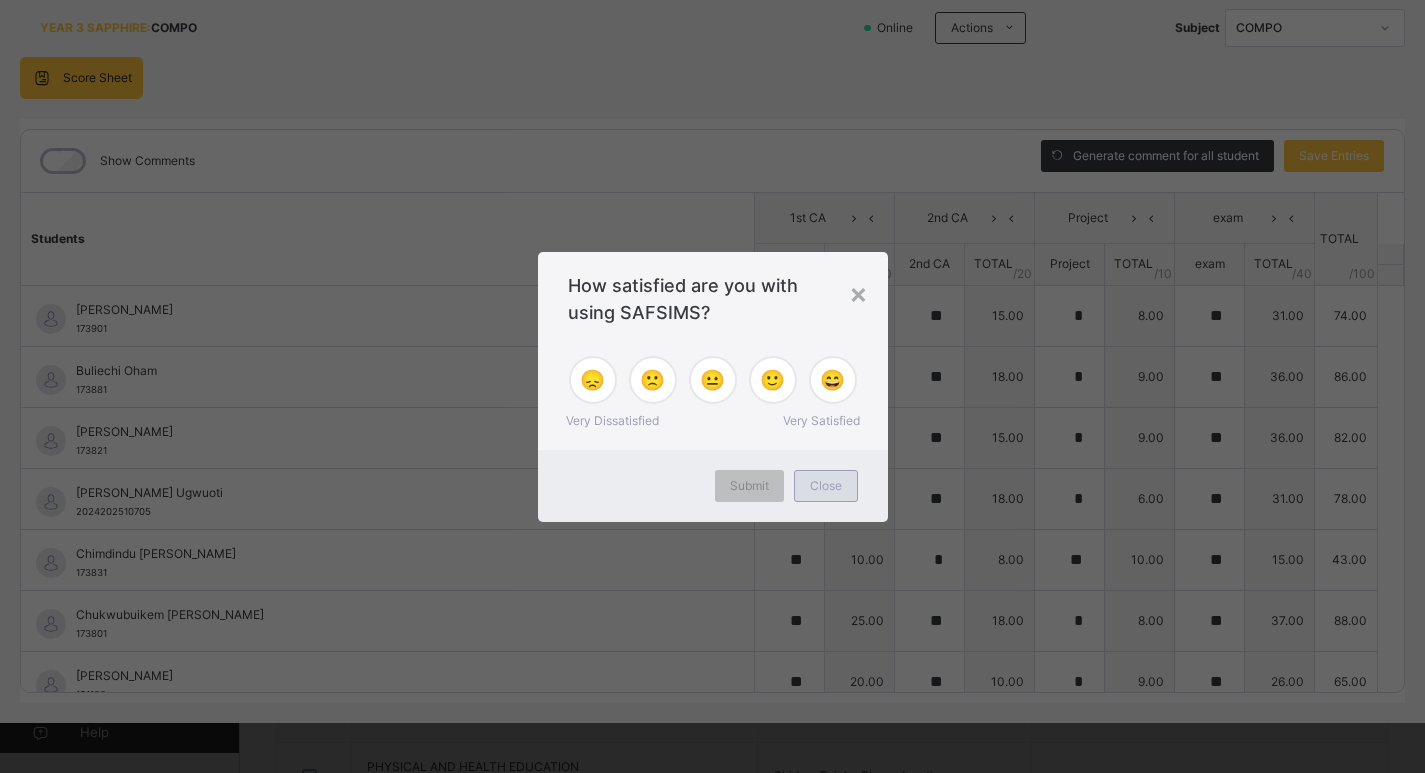 click on "Close" at bounding box center [826, 486] 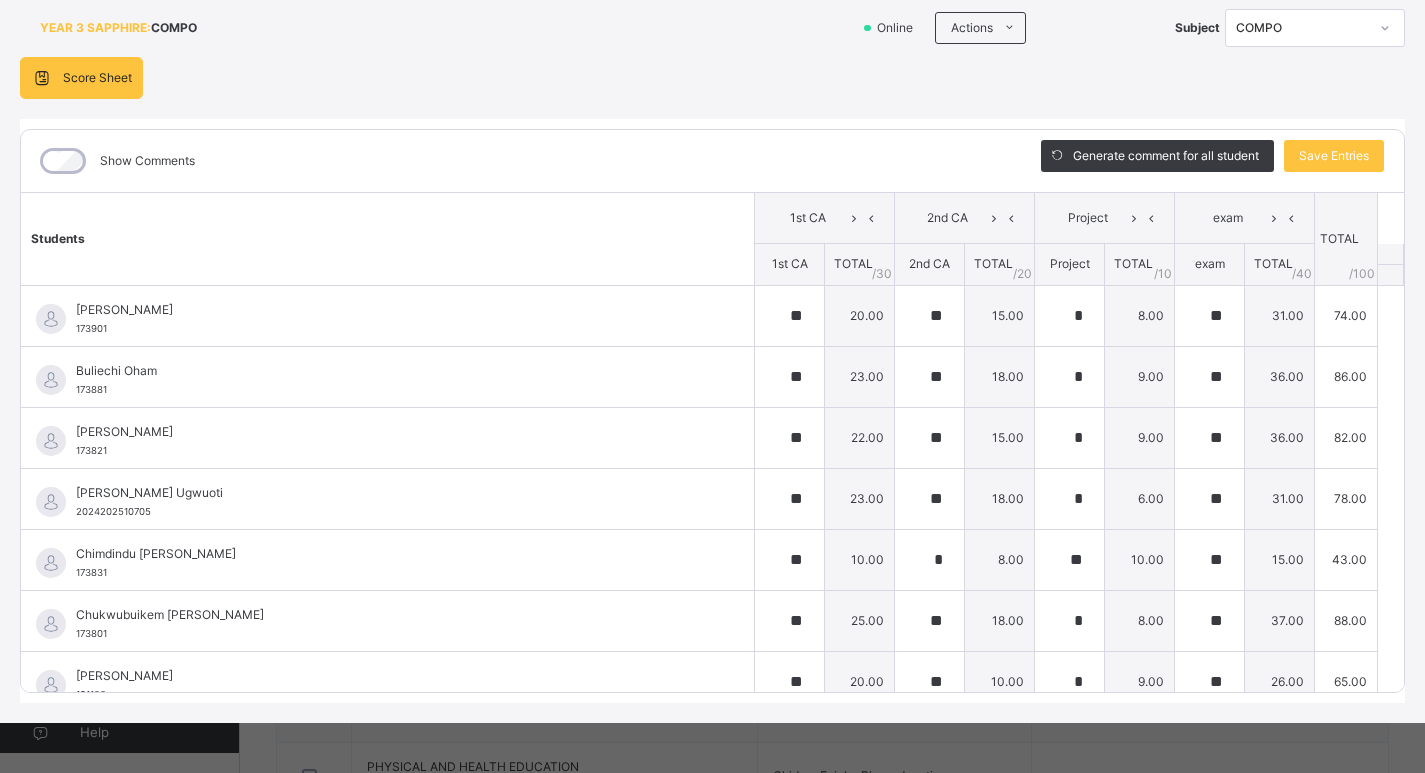 click 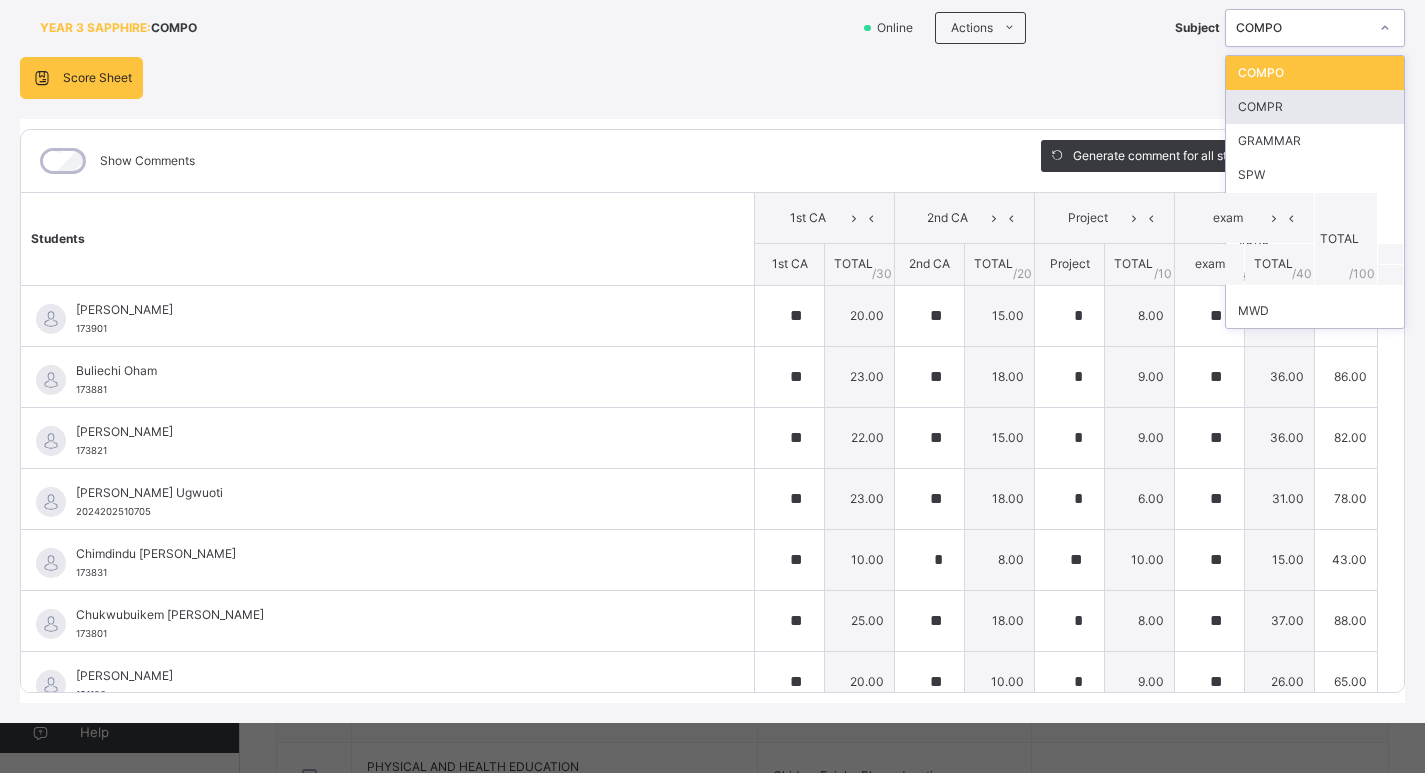 click on "COMPR" at bounding box center (1315, 107) 